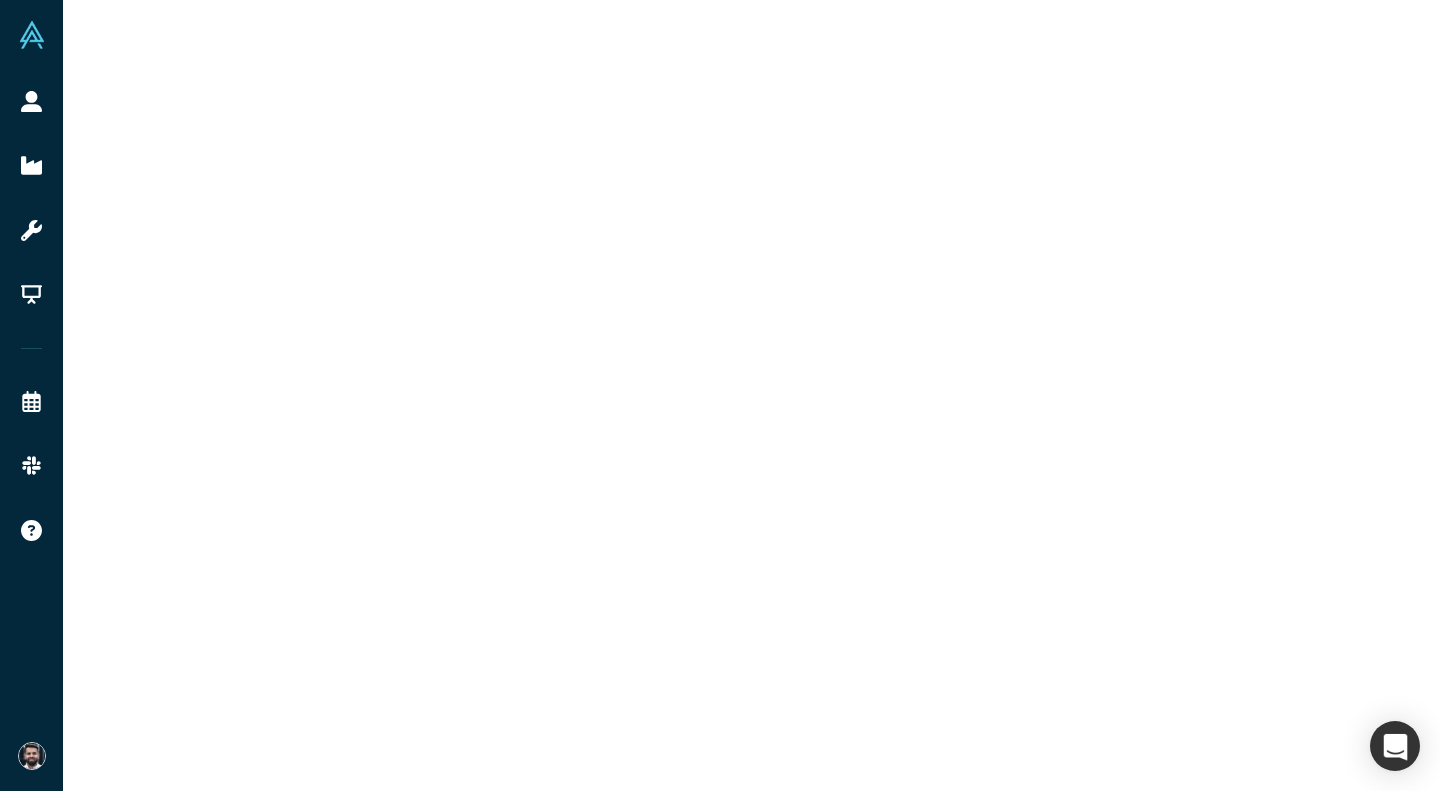 scroll, scrollTop: 0, scrollLeft: 0, axis: both 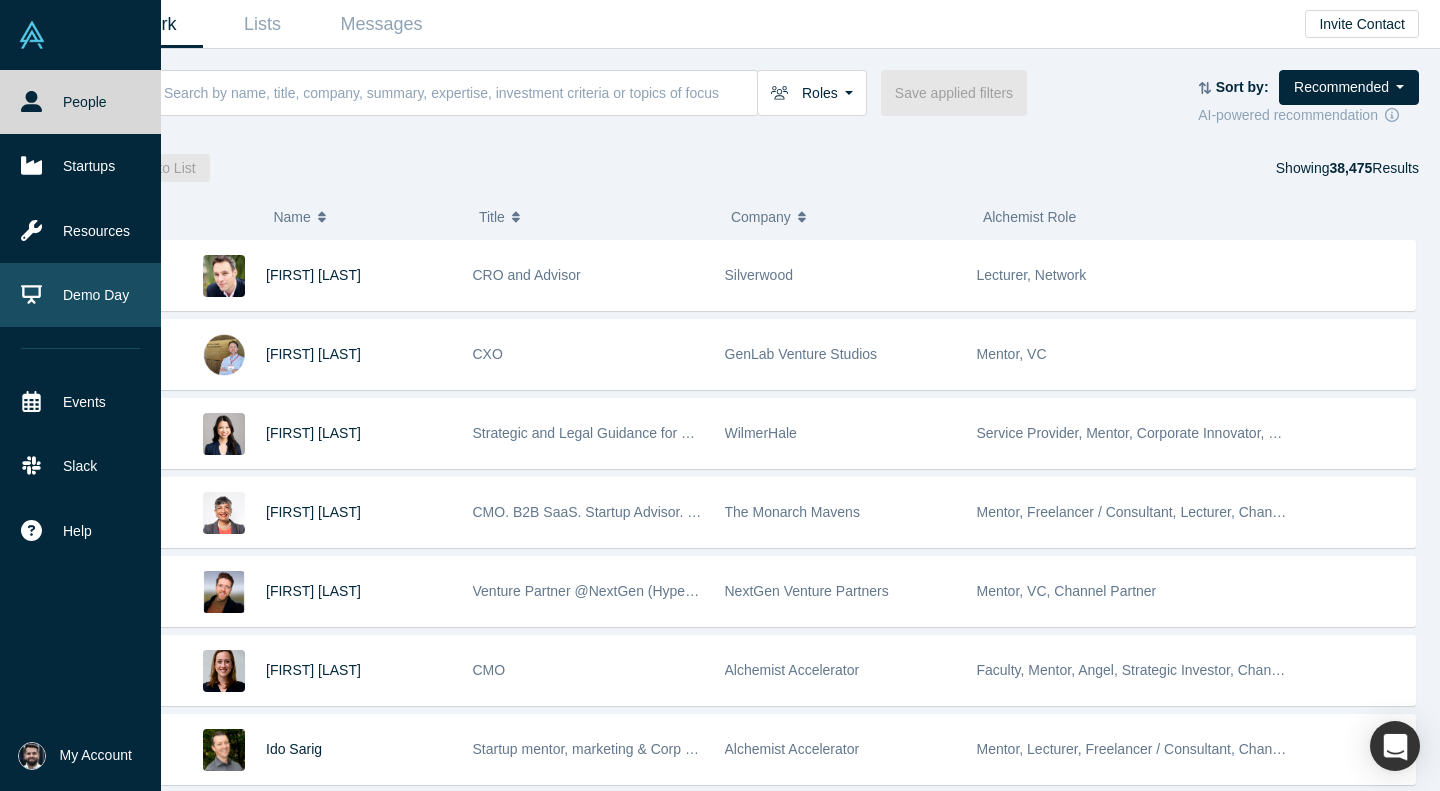 click on "Demo Day" at bounding box center (80, 295) 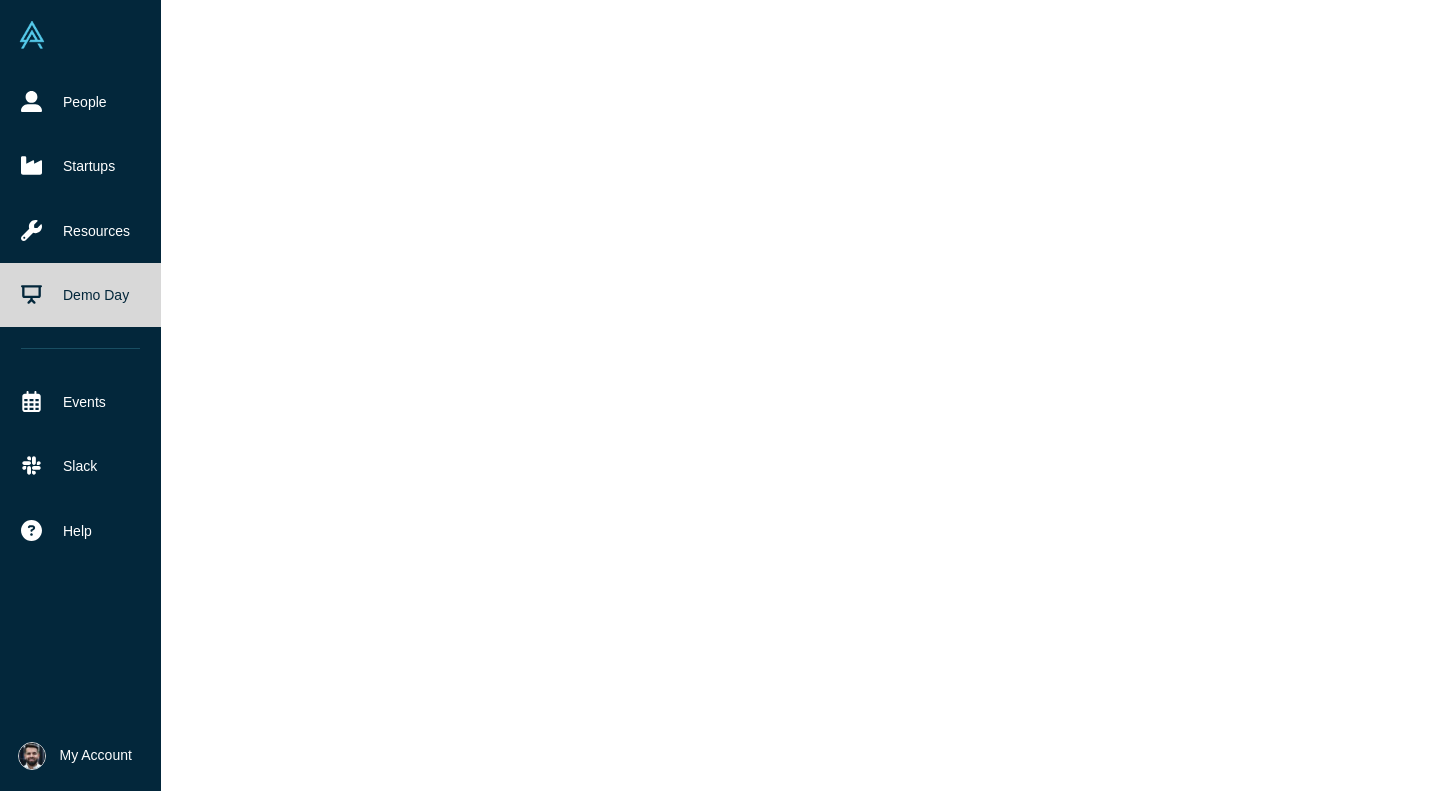 click on "Demo Day" at bounding box center [80, 295] 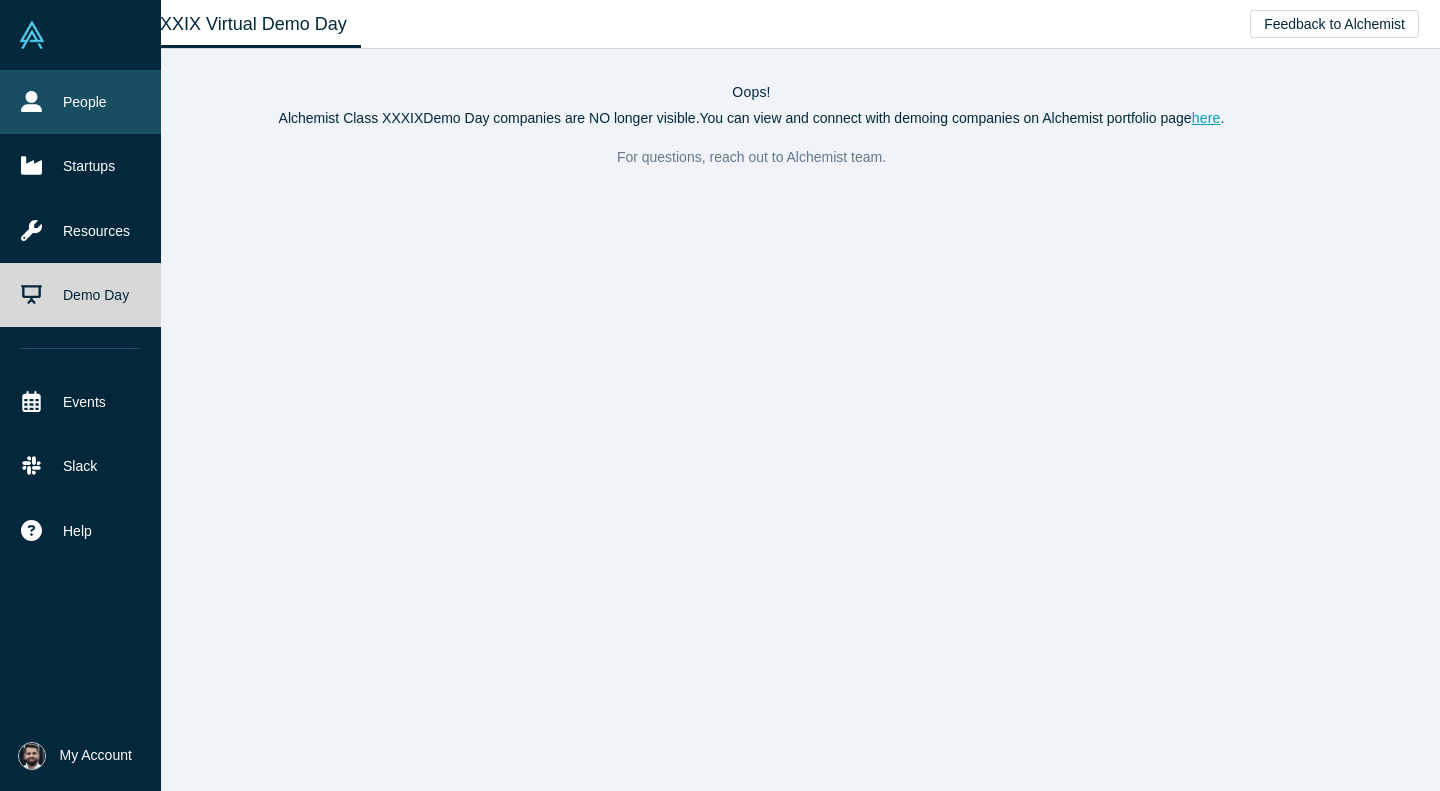click on "People" at bounding box center [80, 102] 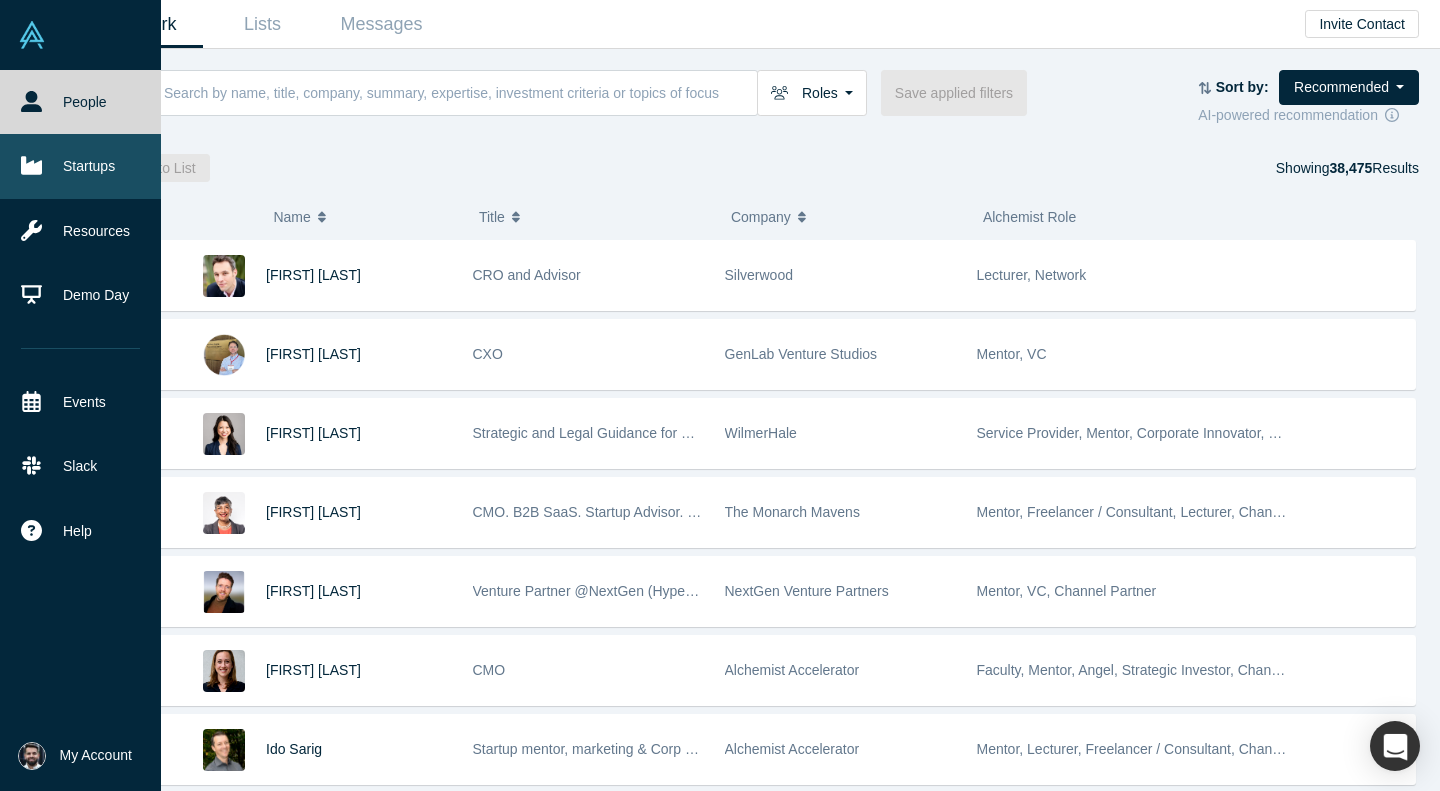 click on "Startups" at bounding box center (80, 166) 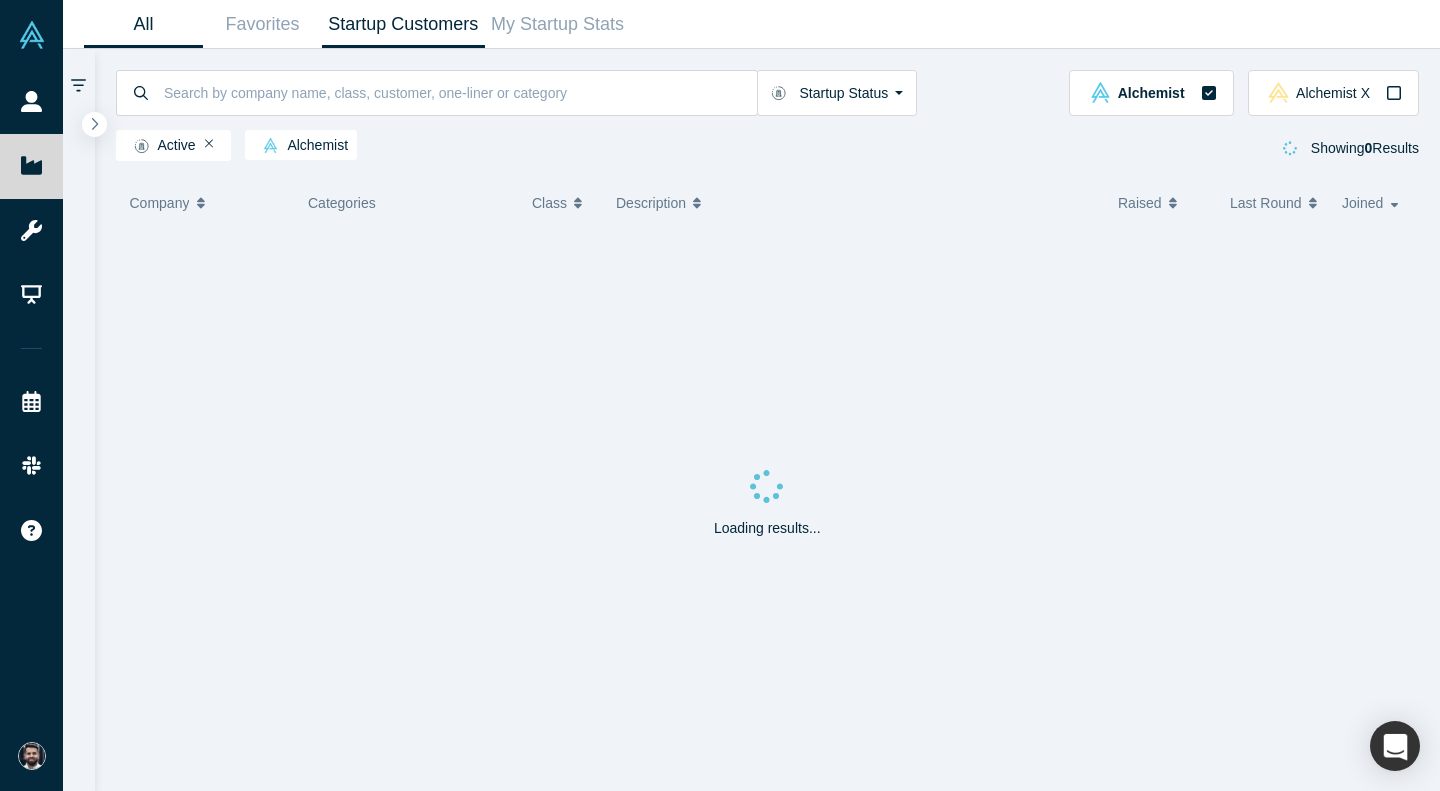 click on "Startup Customers" at bounding box center [403, 24] 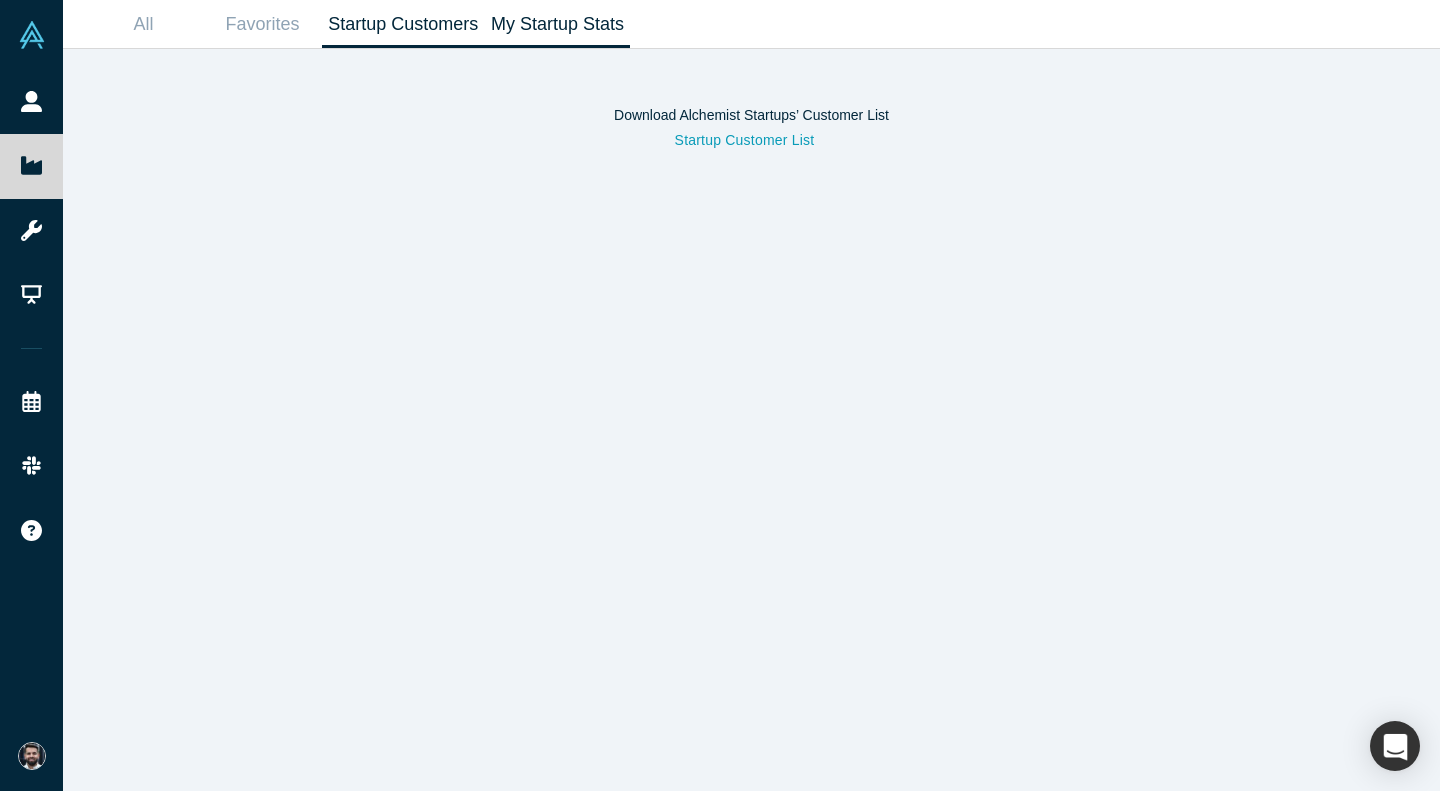 click on "My Startup Stats" at bounding box center [558, 24] 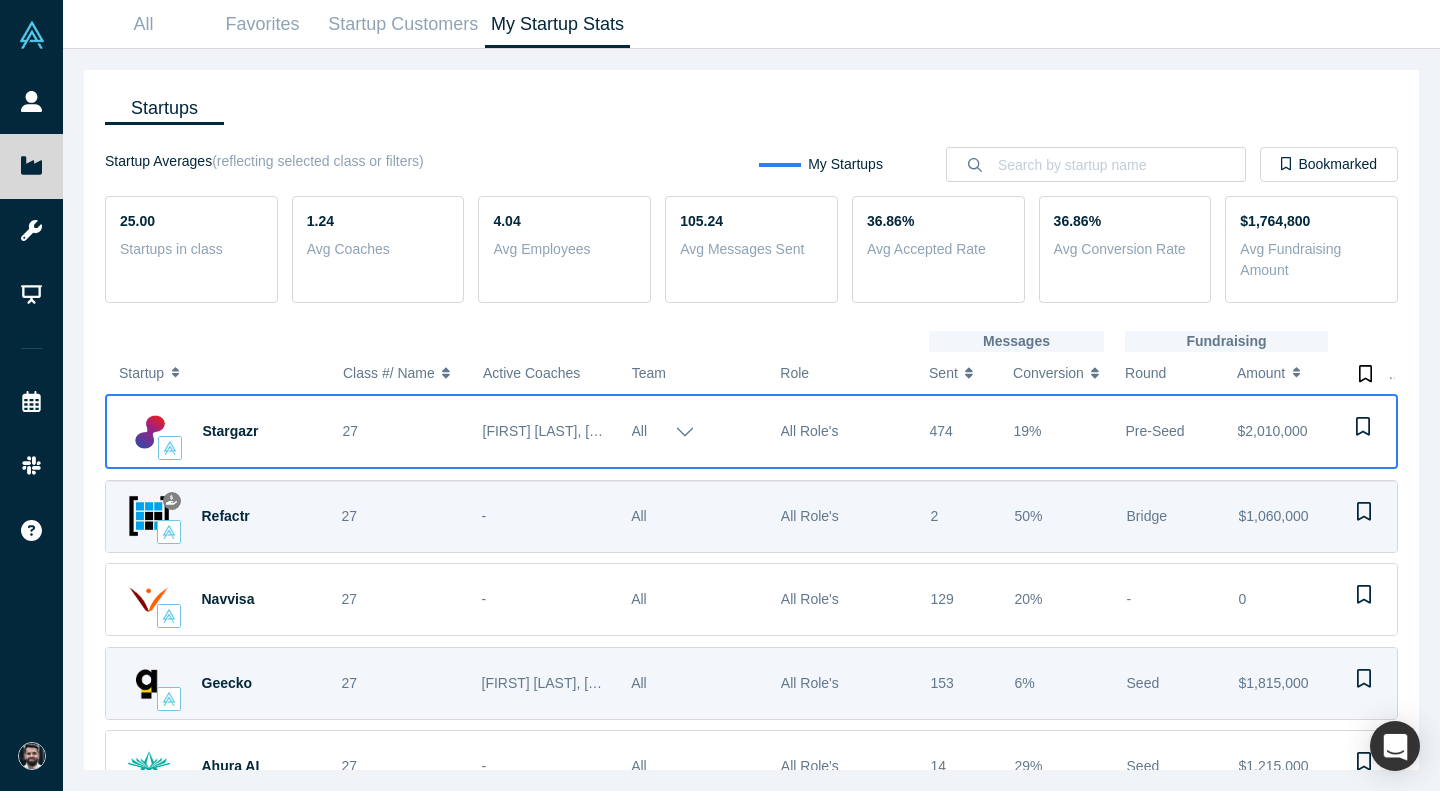 click on "Refactr" at bounding box center (261, 516) 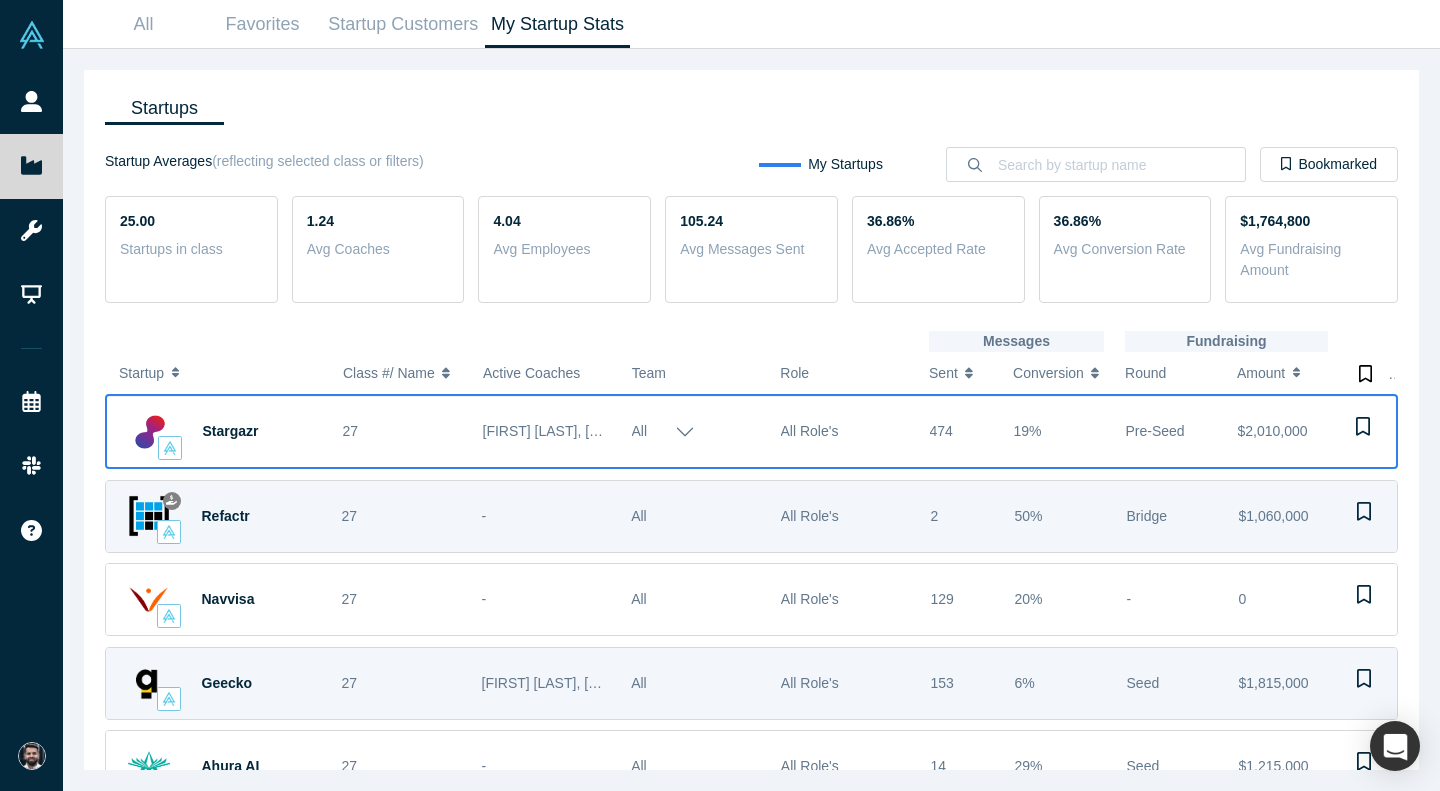 click on "Stargazr" at bounding box center [262, 431] 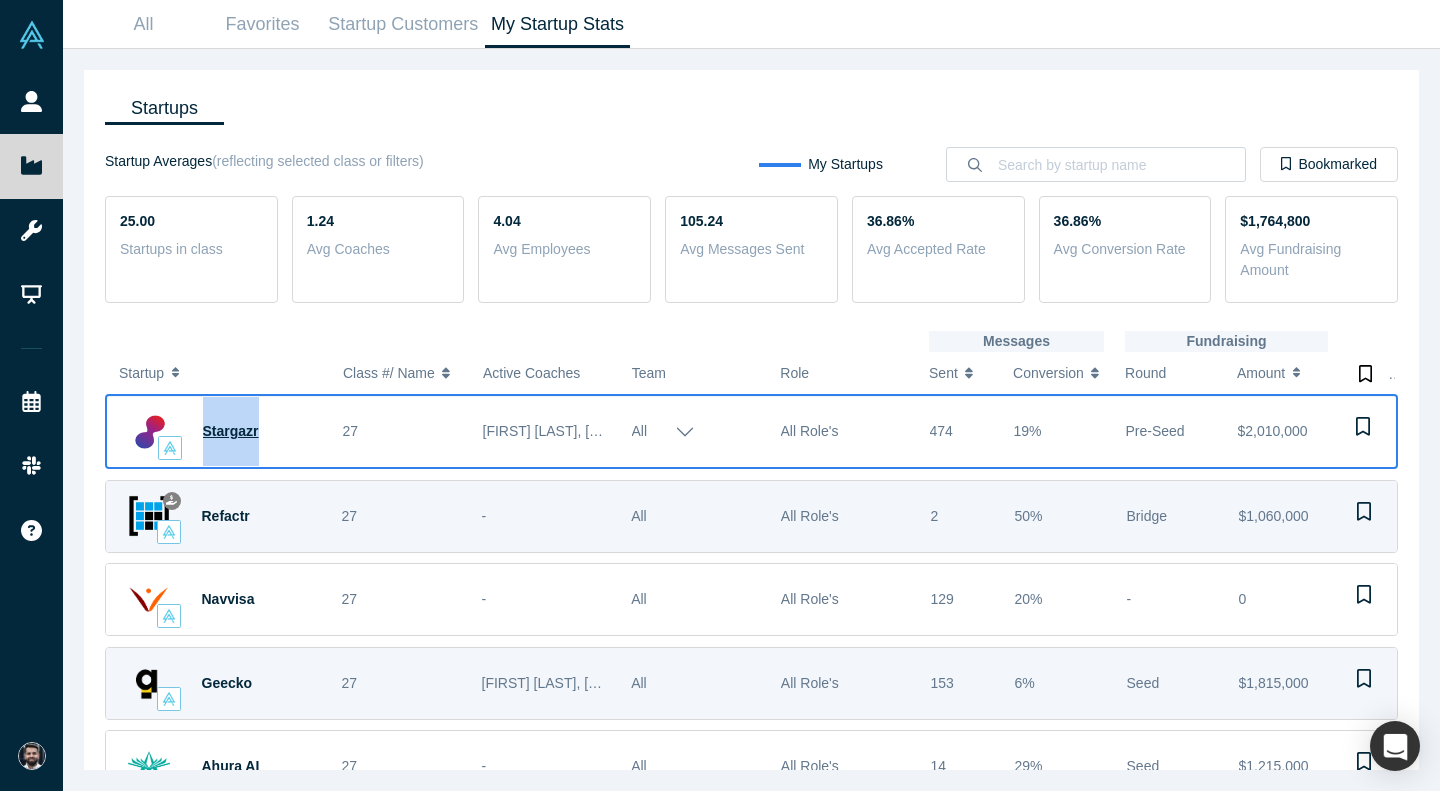 click on "Stargazr" at bounding box center [231, 431] 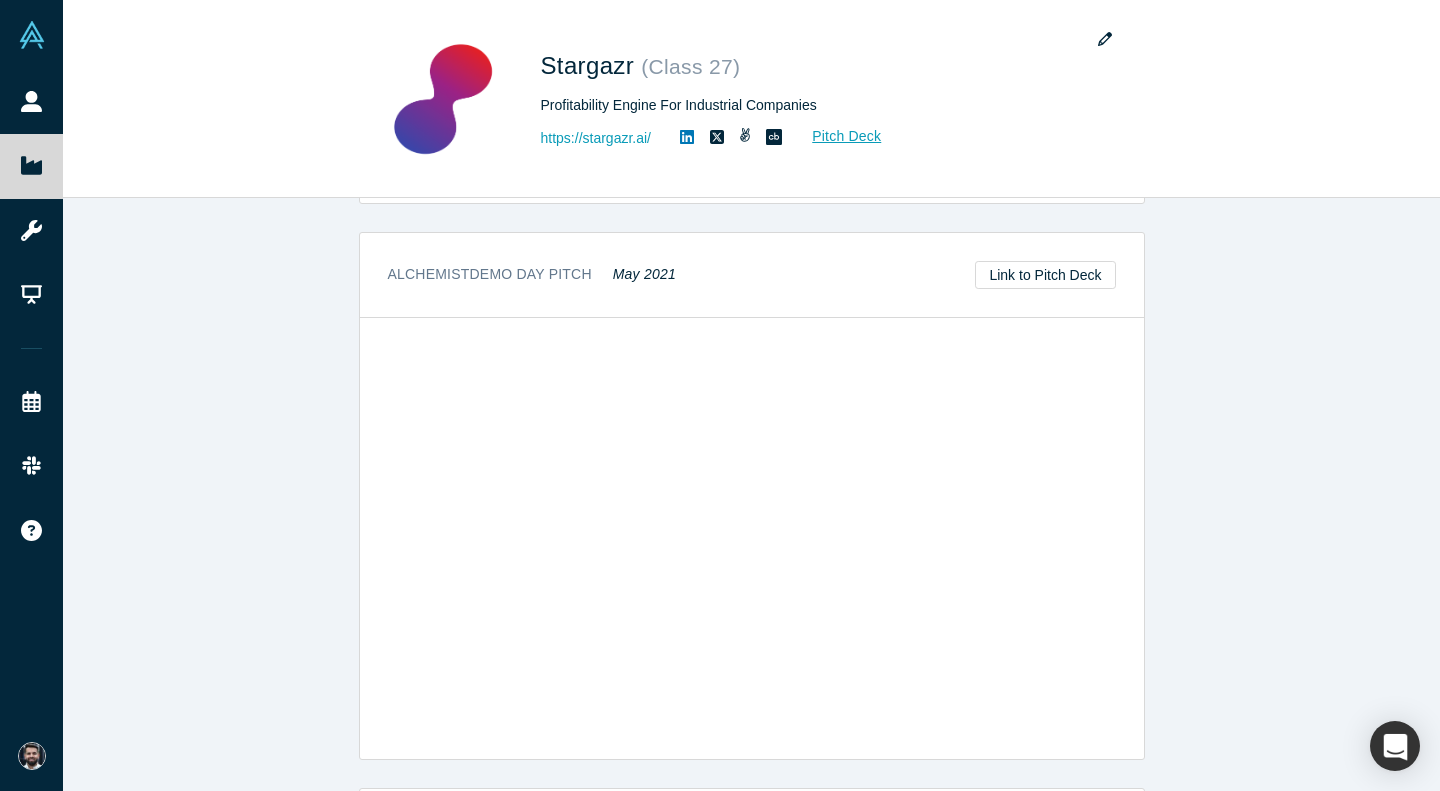 scroll, scrollTop: 1945, scrollLeft: 0, axis: vertical 